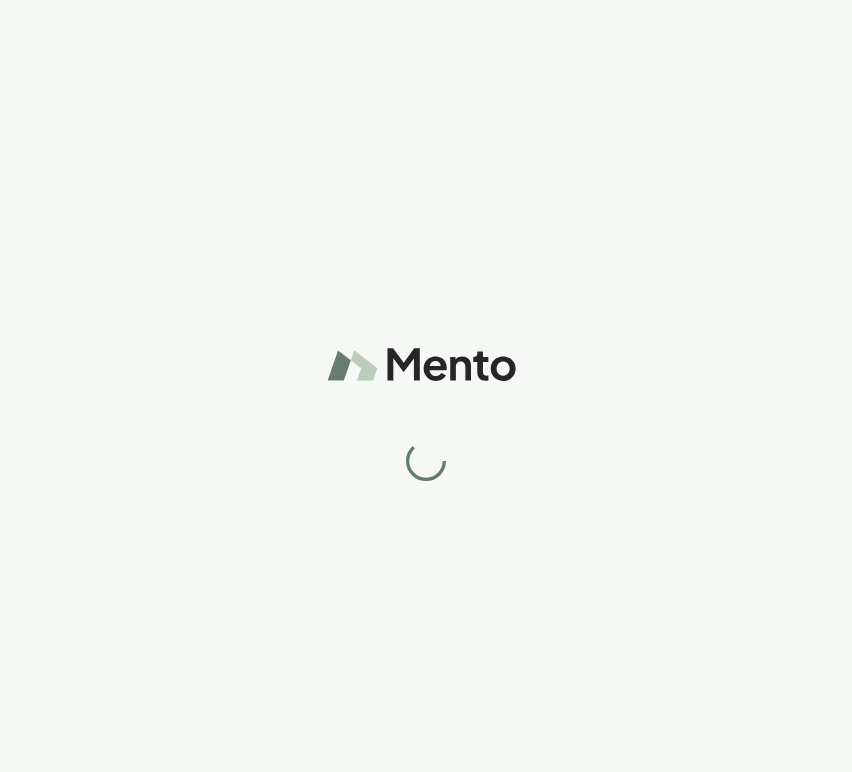 scroll, scrollTop: 0, scrollLeft: 0, axis: both 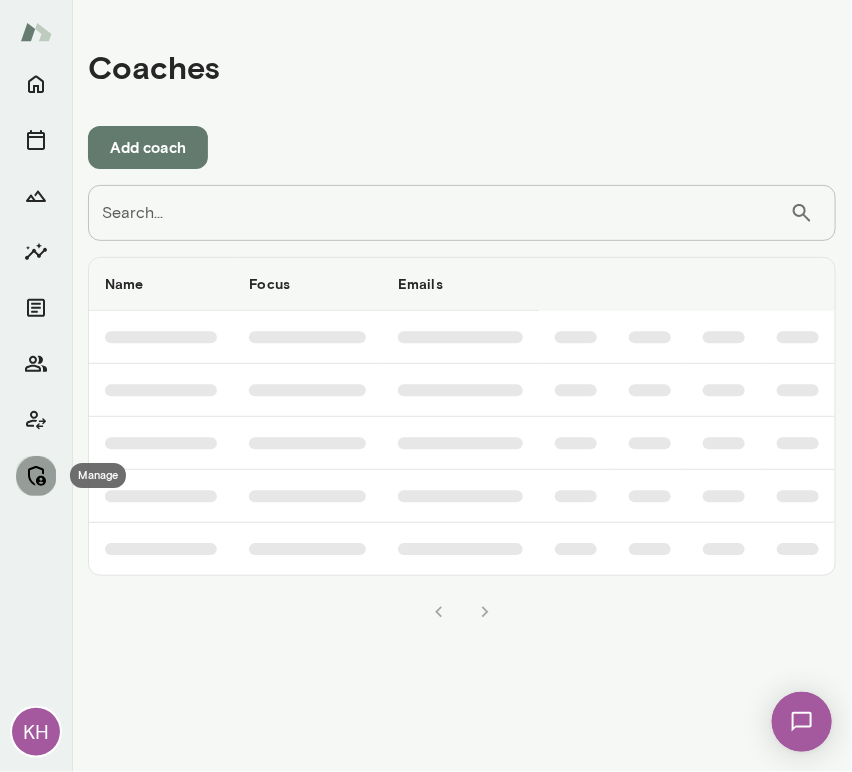 click 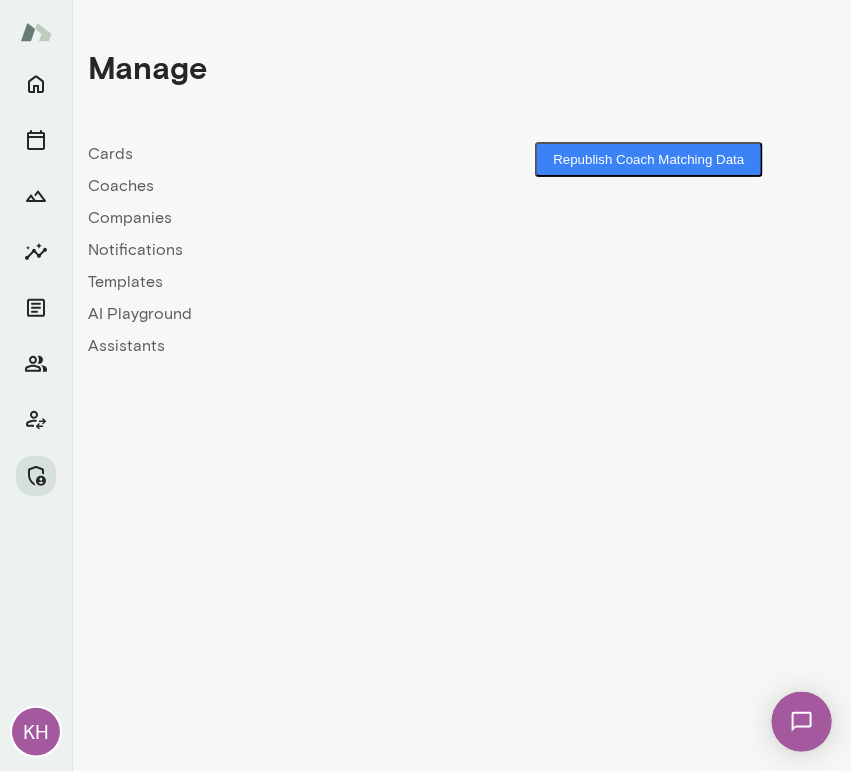 click on "Companies" at bounding box center [275, 218] 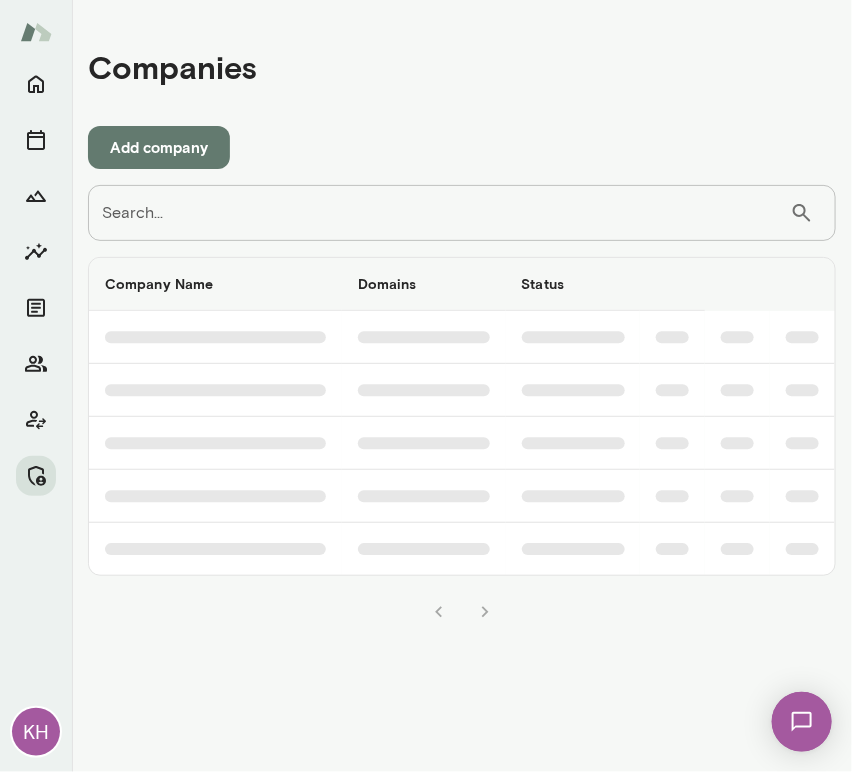 click on "Search..." at bounding box center [439, 213] 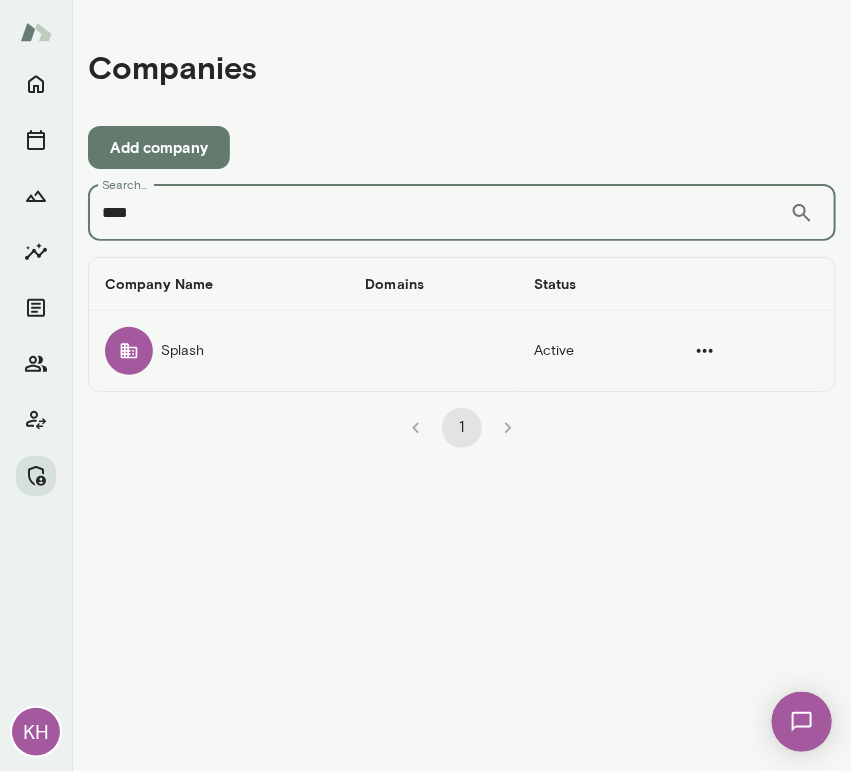 type on "****" 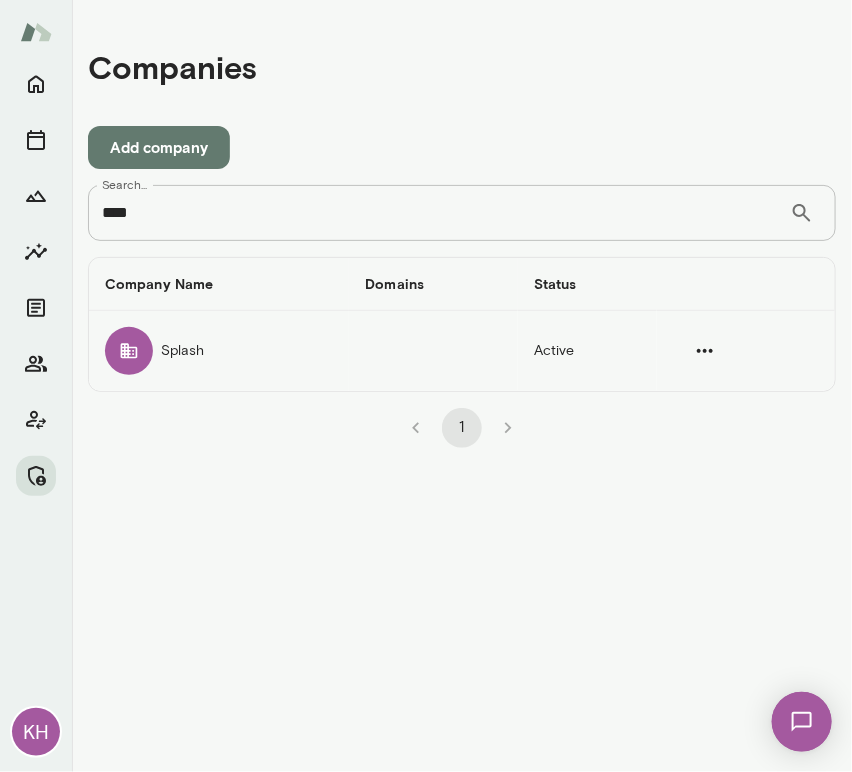 click 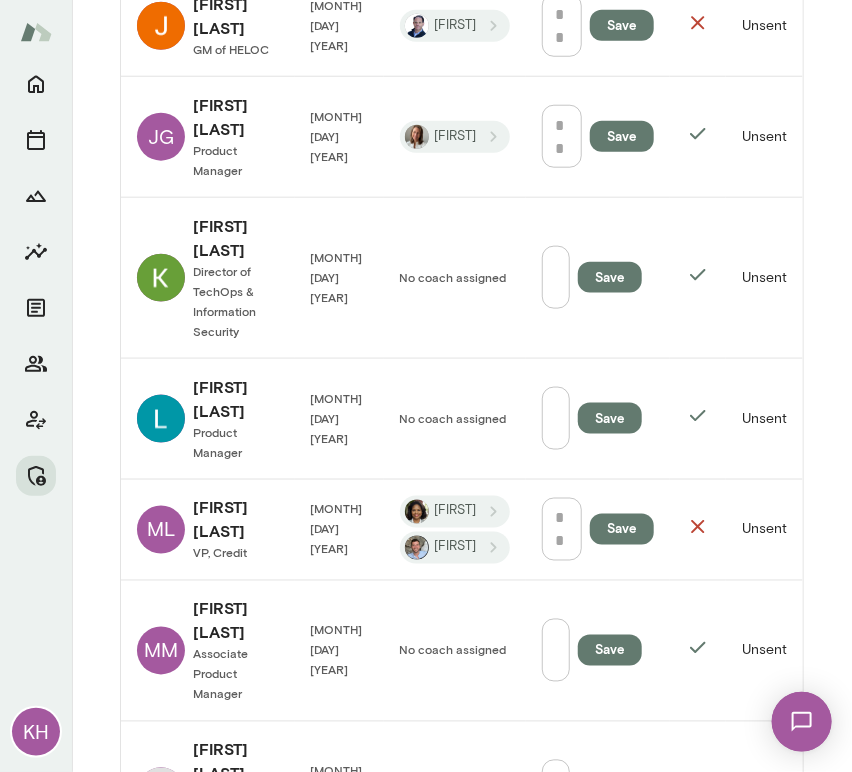 scroll, scrollTop: 2371, scrollLeft: 0, axis: vertical 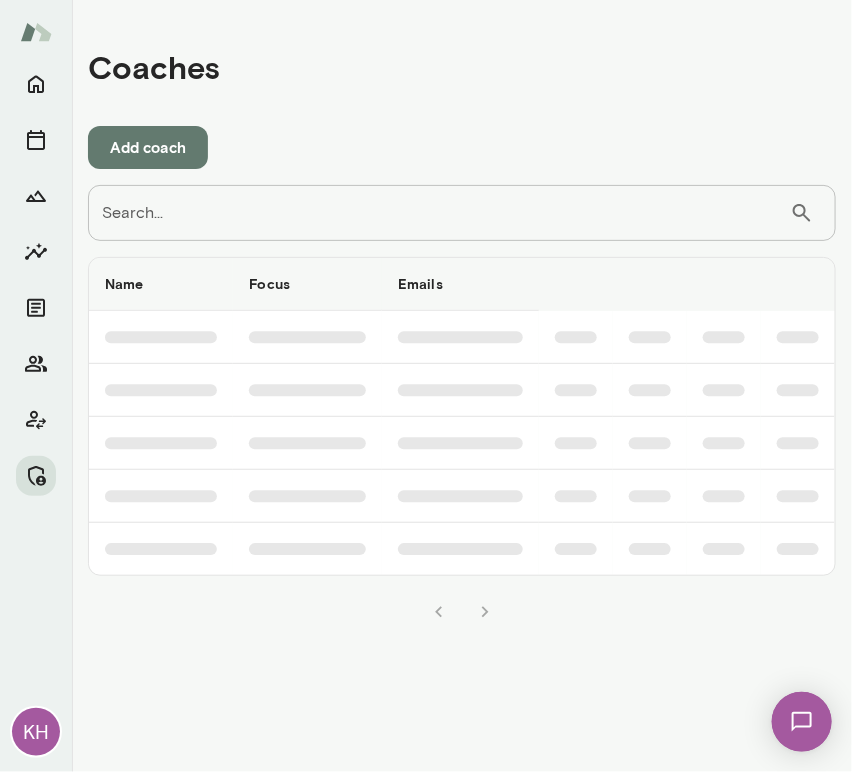 click on "Search..." at bounding box center (439, 213) 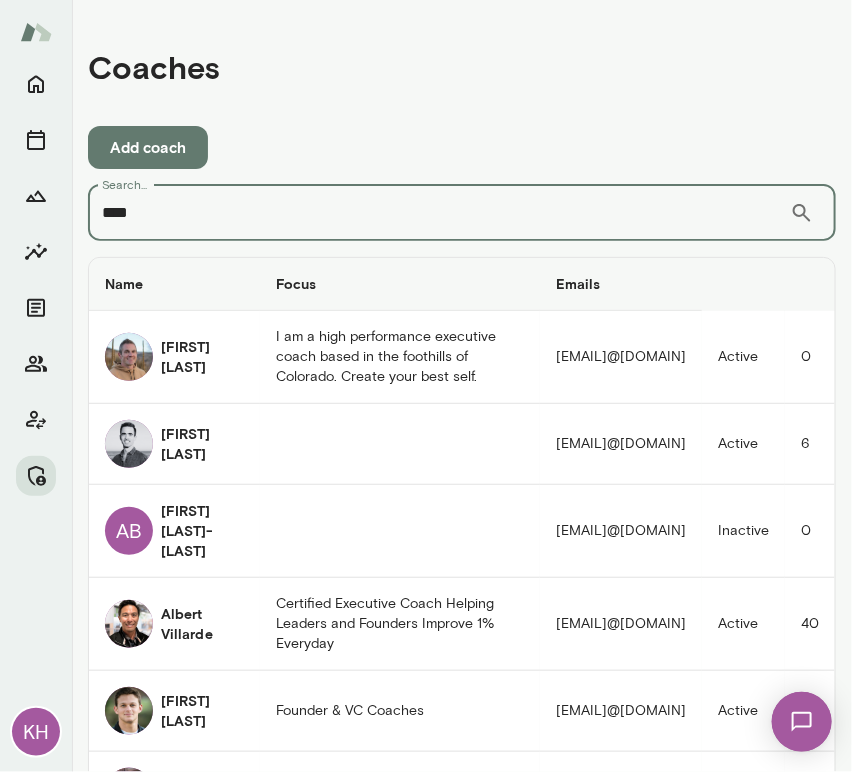 type on "****" 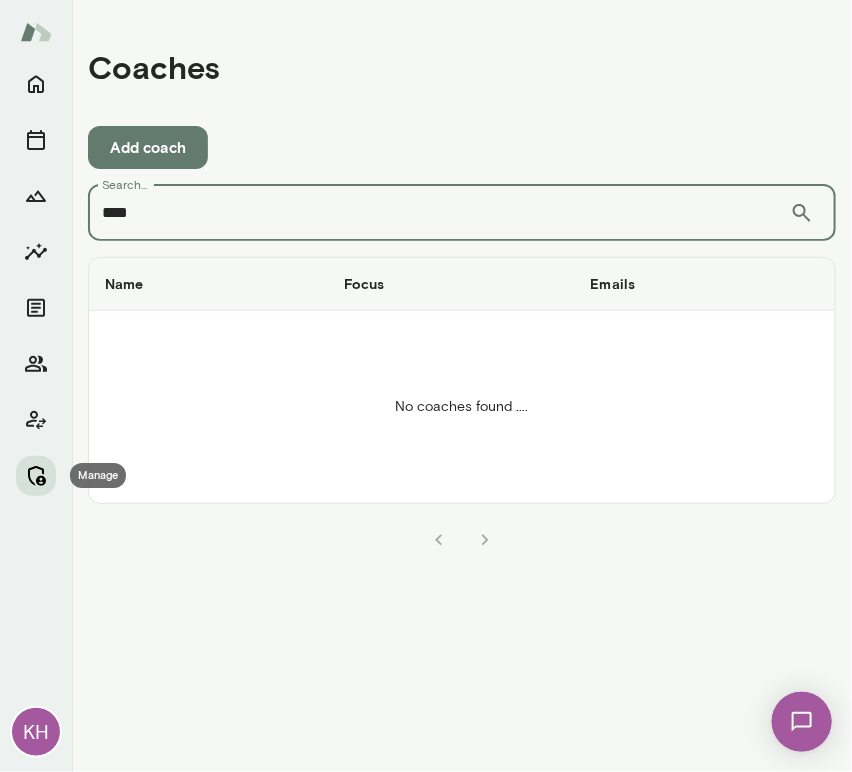 click 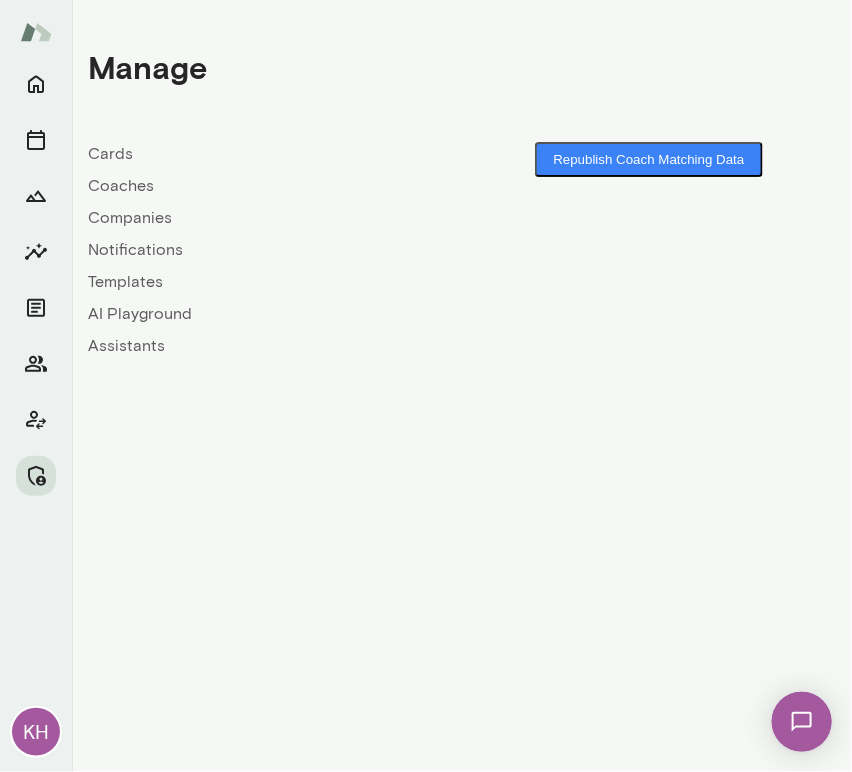 click on "Companies" at bounding box center [275, 218] 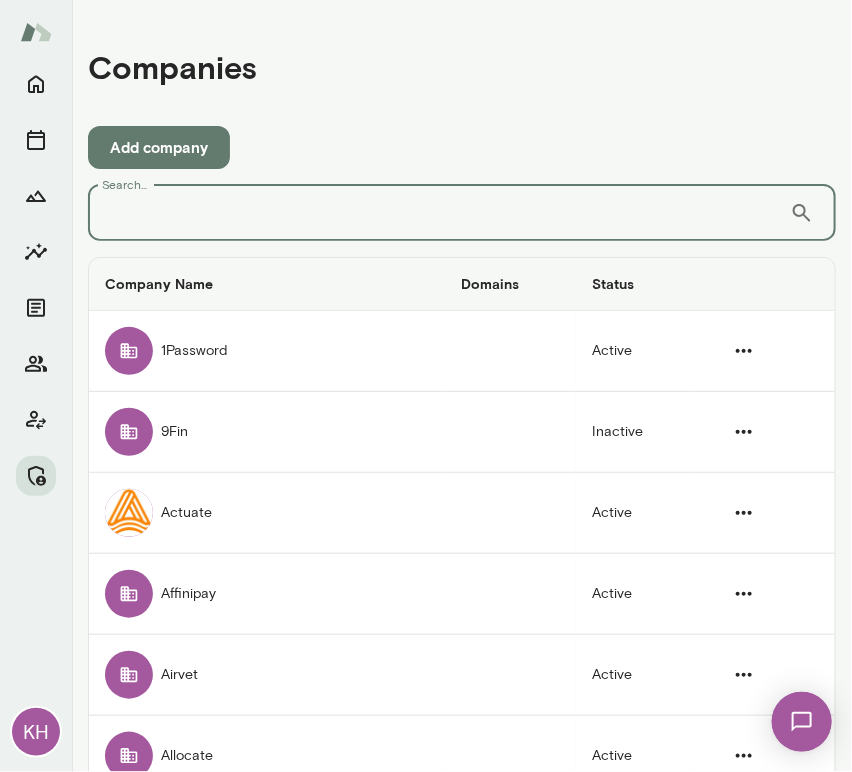 click on "Search..." at bounding box center (439, 213) 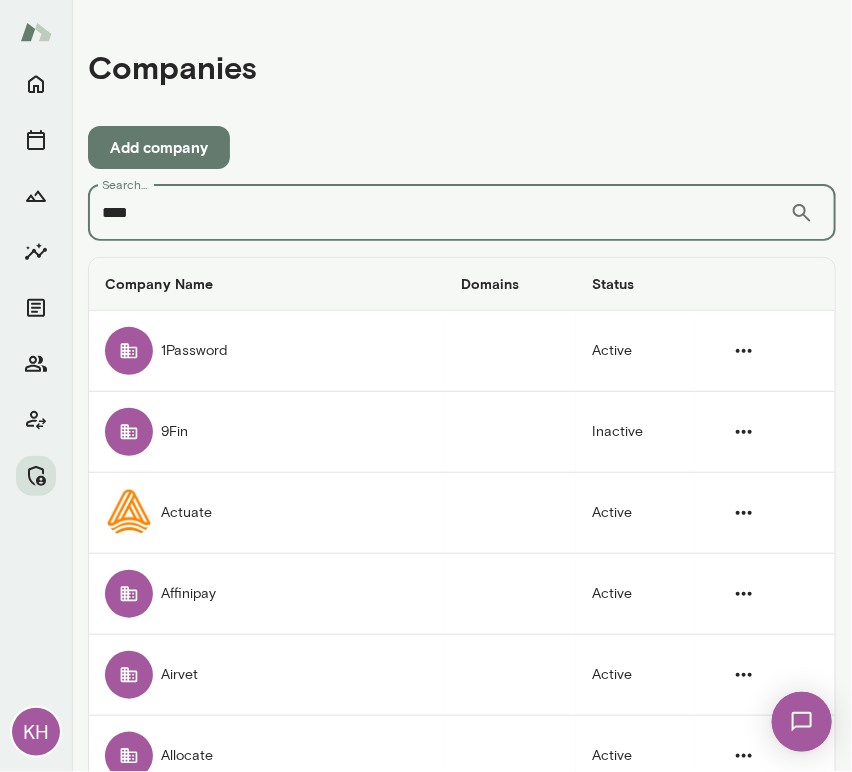 type on "****" 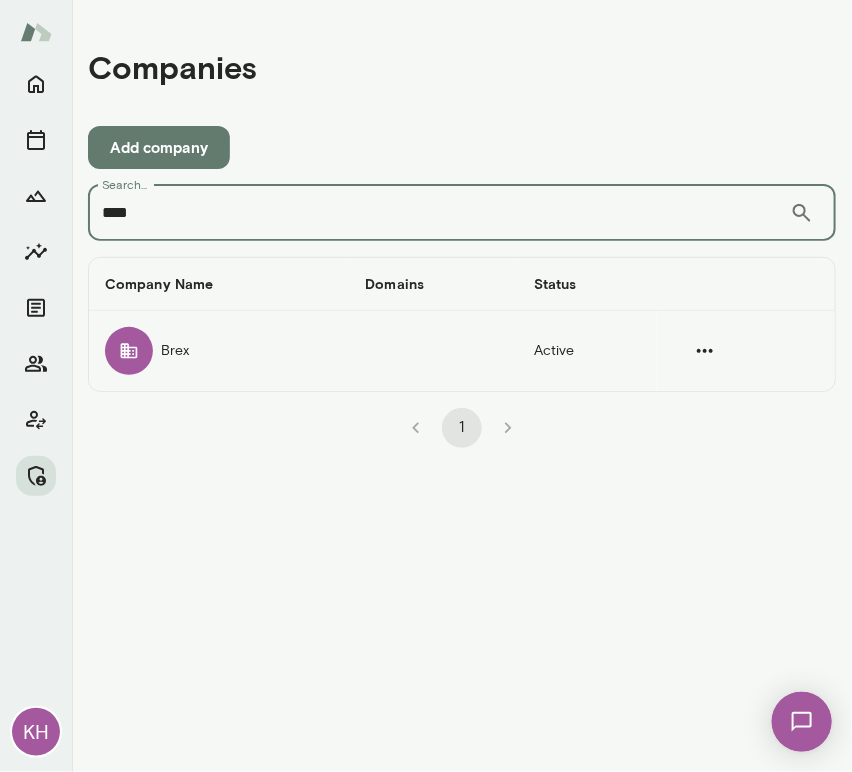 click on "Brex" at bounding box center [219, 351] 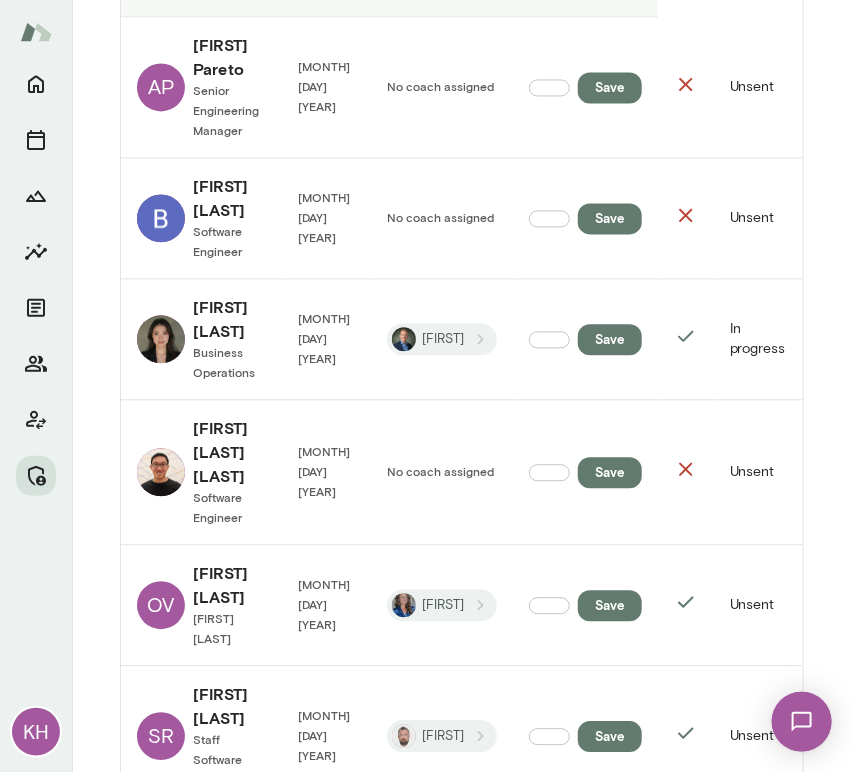 scroll, scrollTop: 0, scrollLeft: 0, axis: both 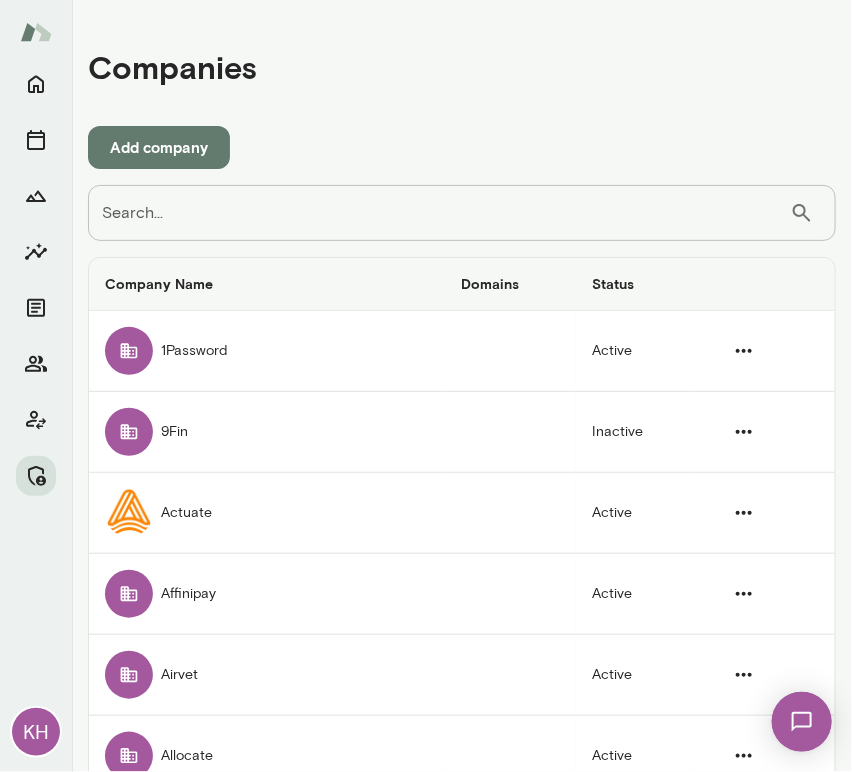 click on "Search..." at bounding box center [439, 213] 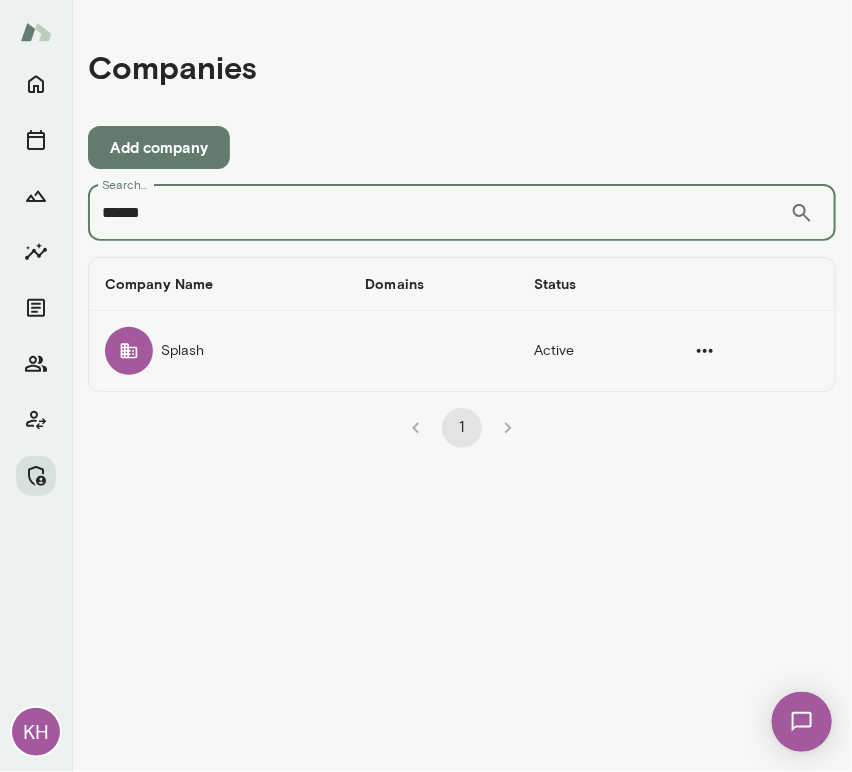 type on "******" 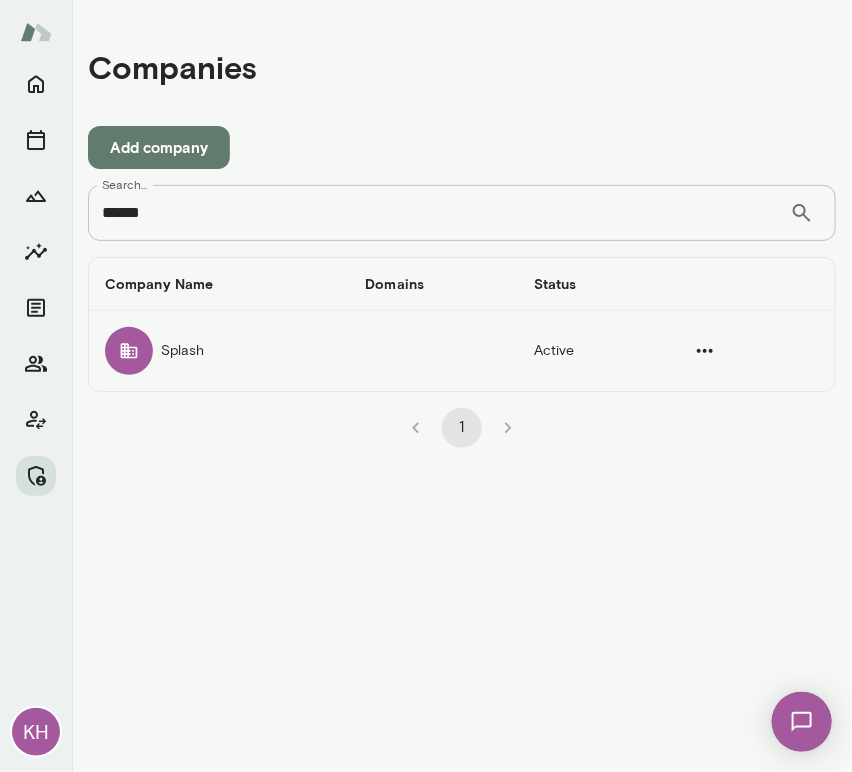 click on "Splash" at bounding box center [219, 351] 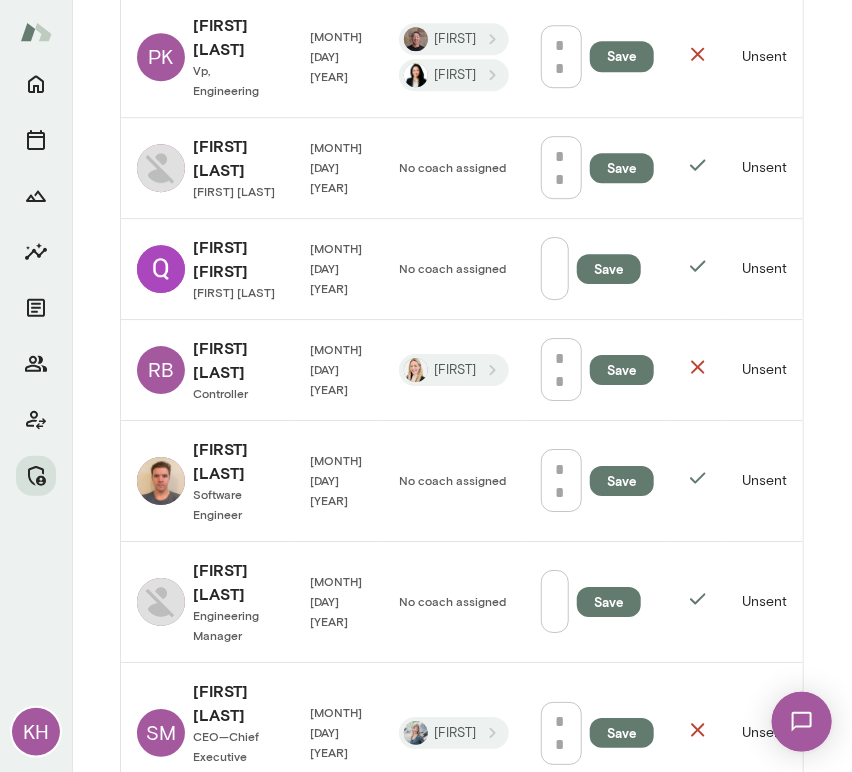 scroll, scrollTop: 3325, scrollLeft: 0, axis: vertical 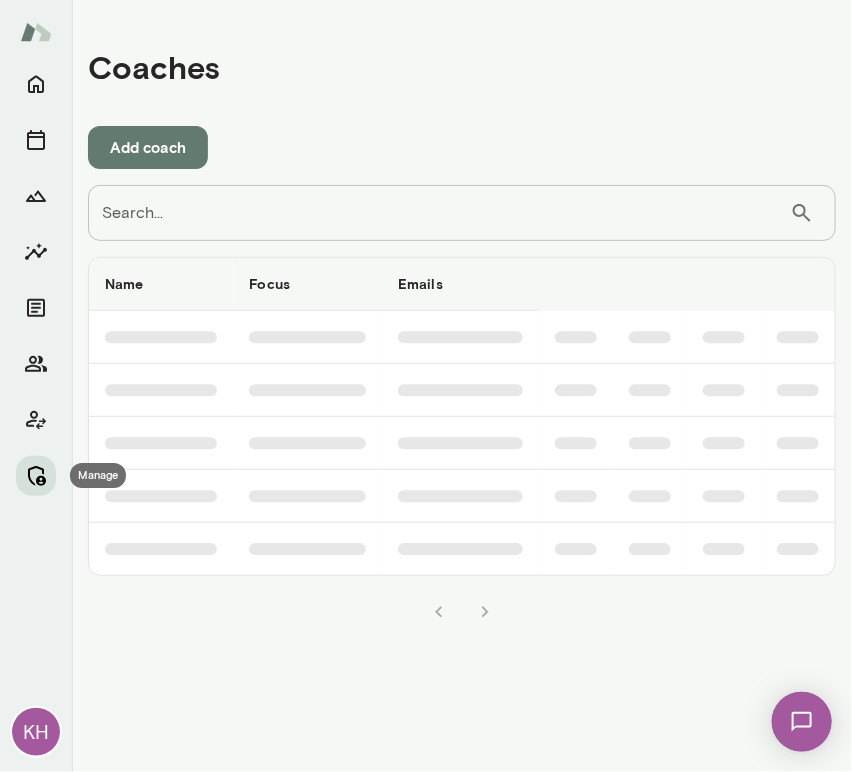 click 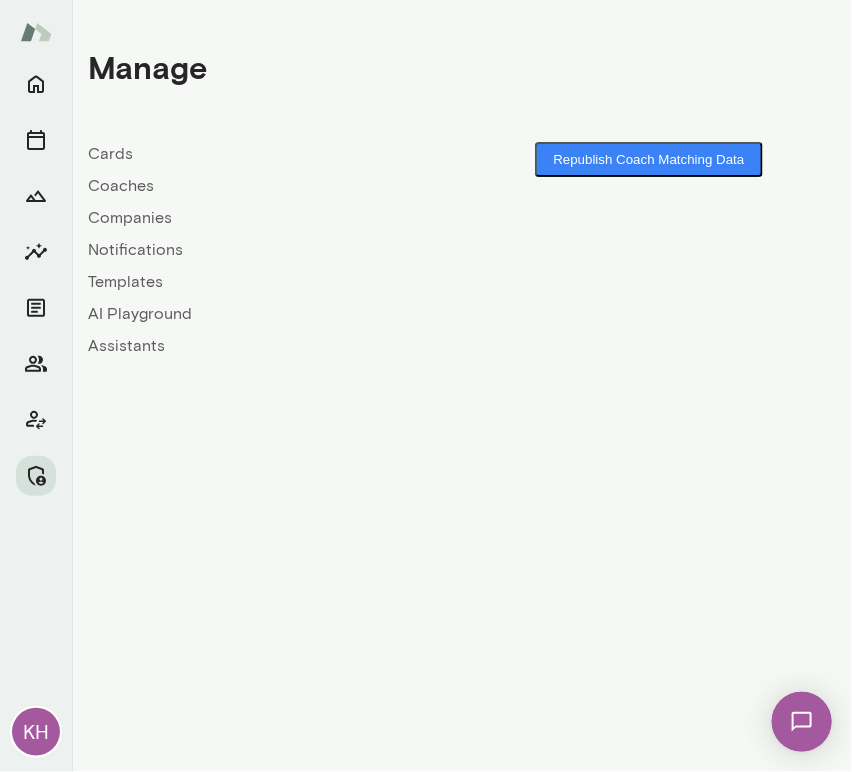 click on "Companies" at bounding box center (275, 218) 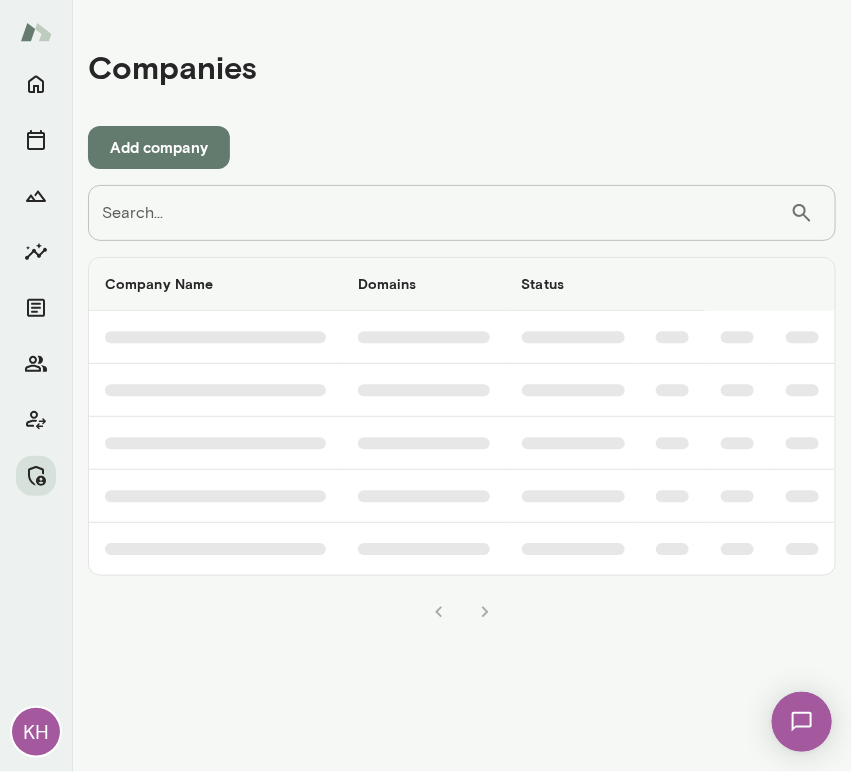 click on "Search..." at bounding box center (439, 213) 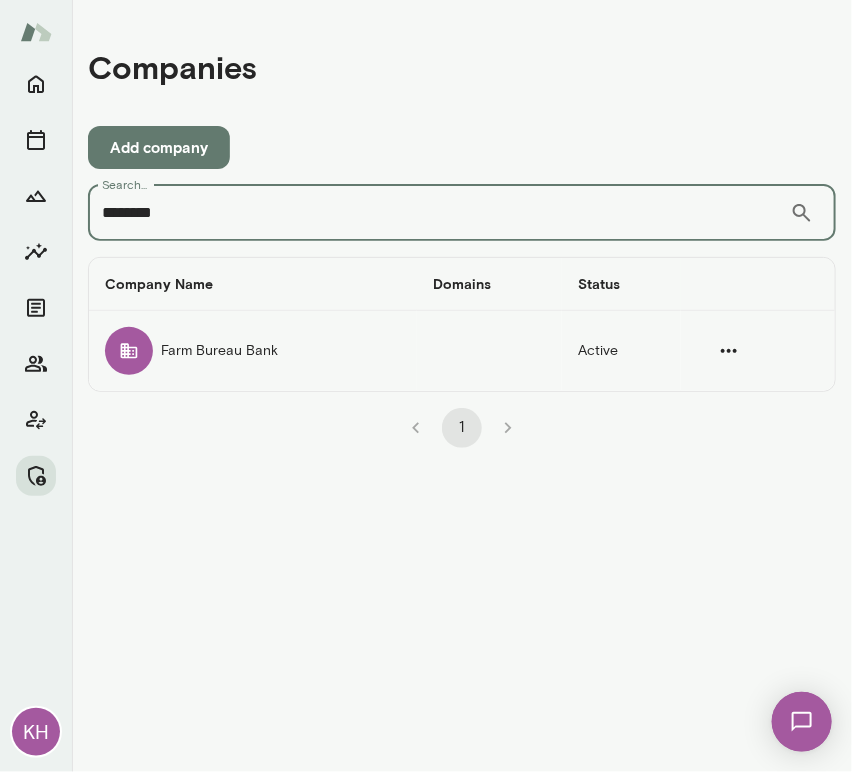 type on "********" 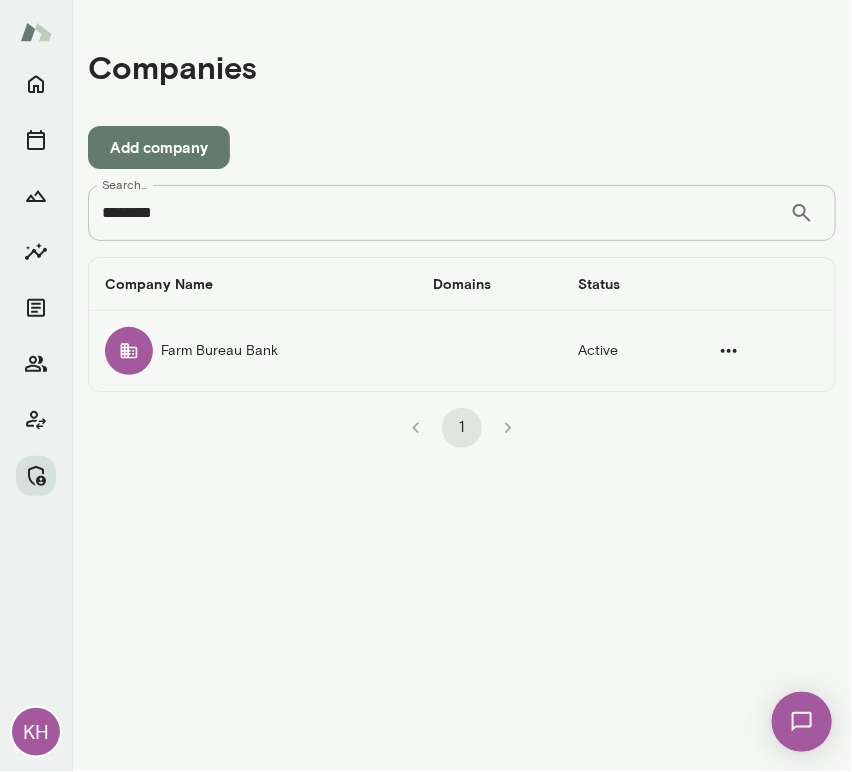 click on "Farm Bureau Bank" at bounding box center (253, 351) 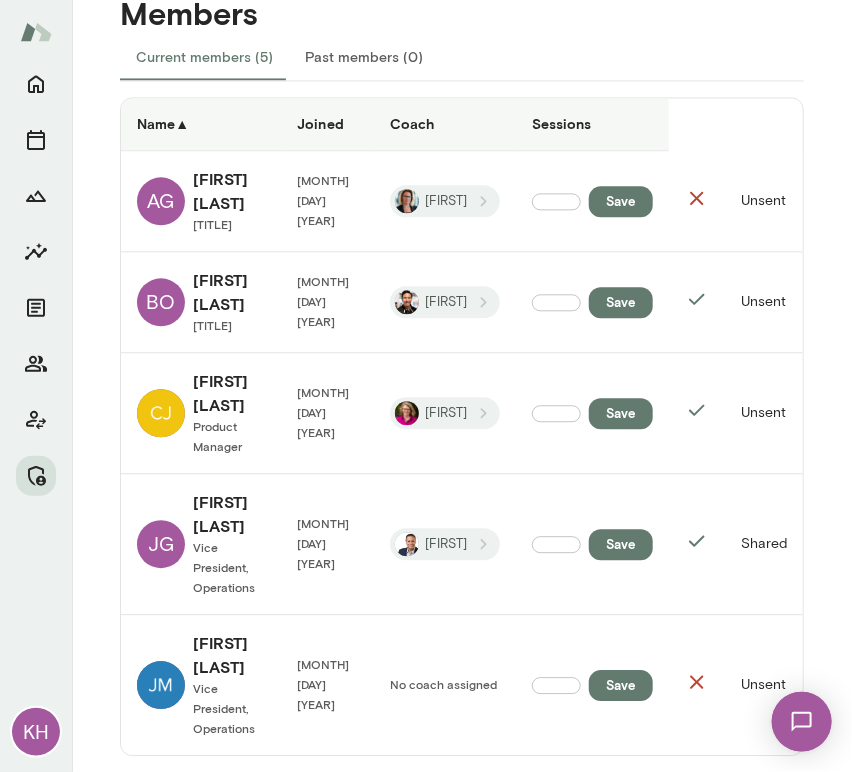 scroll, scrollTop: 1037, scrollLeft: 0, axis: vertical 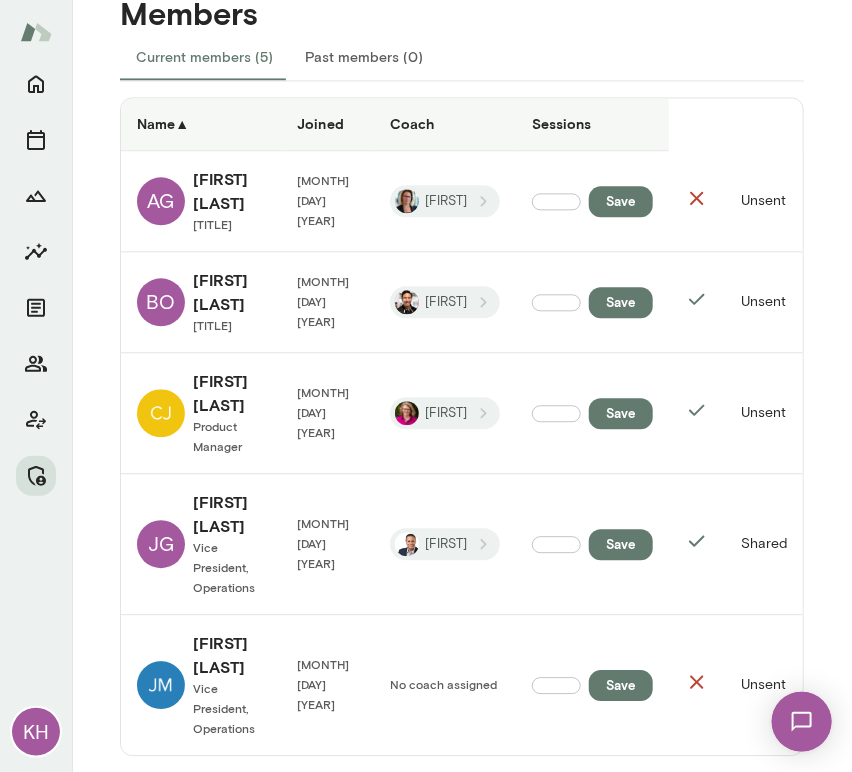 click on "Product Manager" at bounding box center (217, 436) 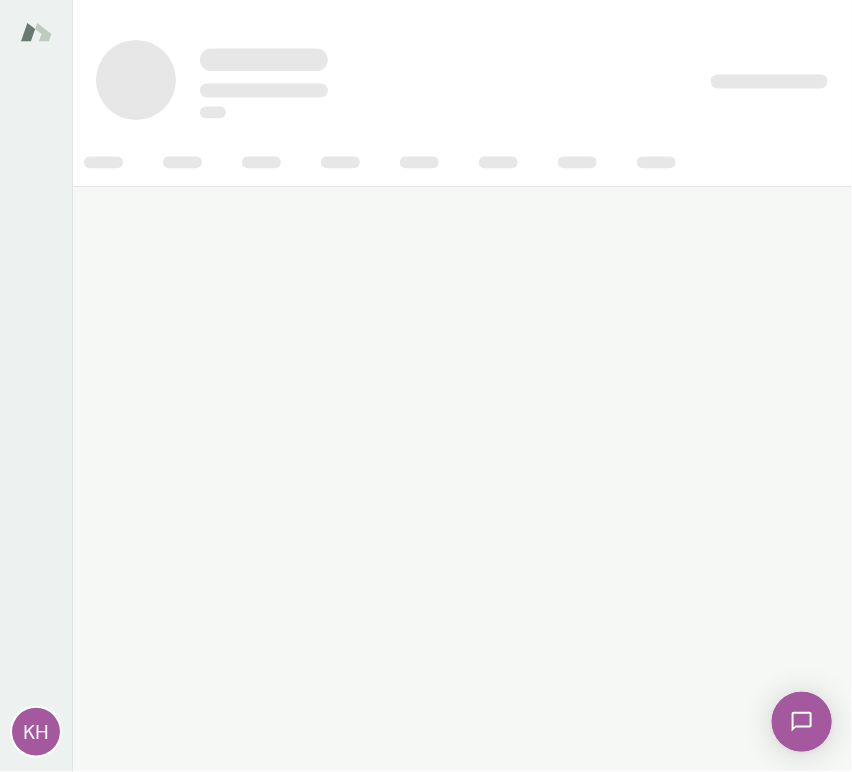 scroll, scrollTop: 0, scrollLeft: 0, axis: both 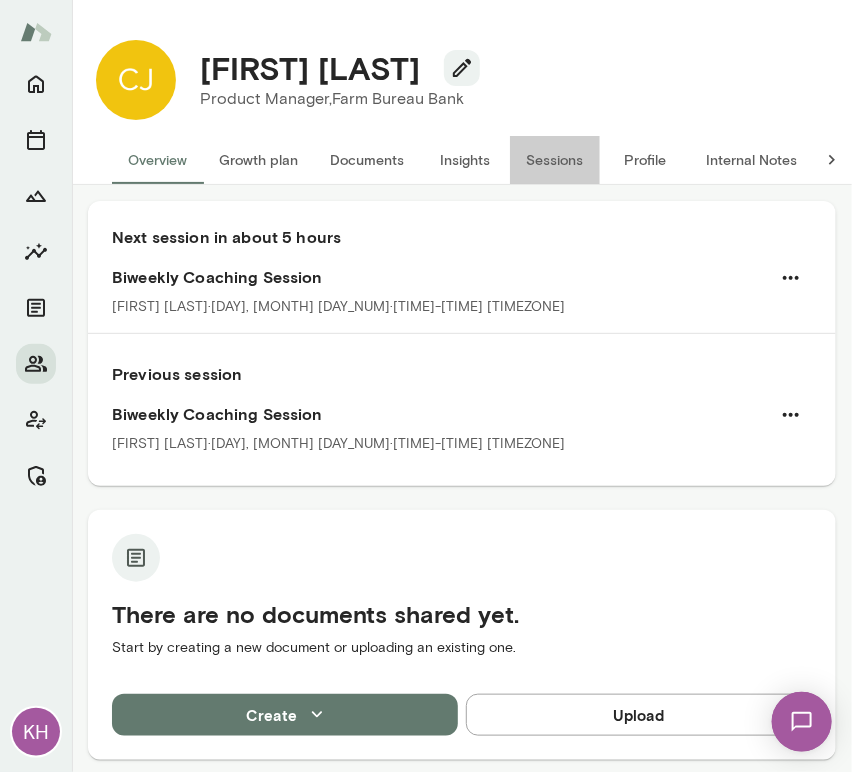 click on "Sessions" at bounding box center [555, 160] 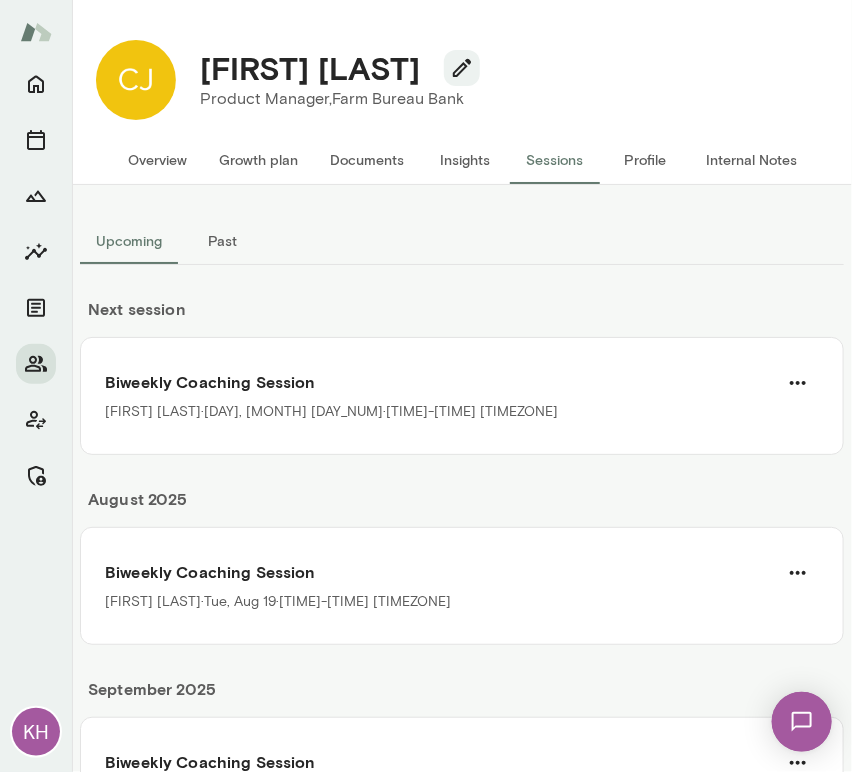 click on "Past" at bounding box center [223, 241] 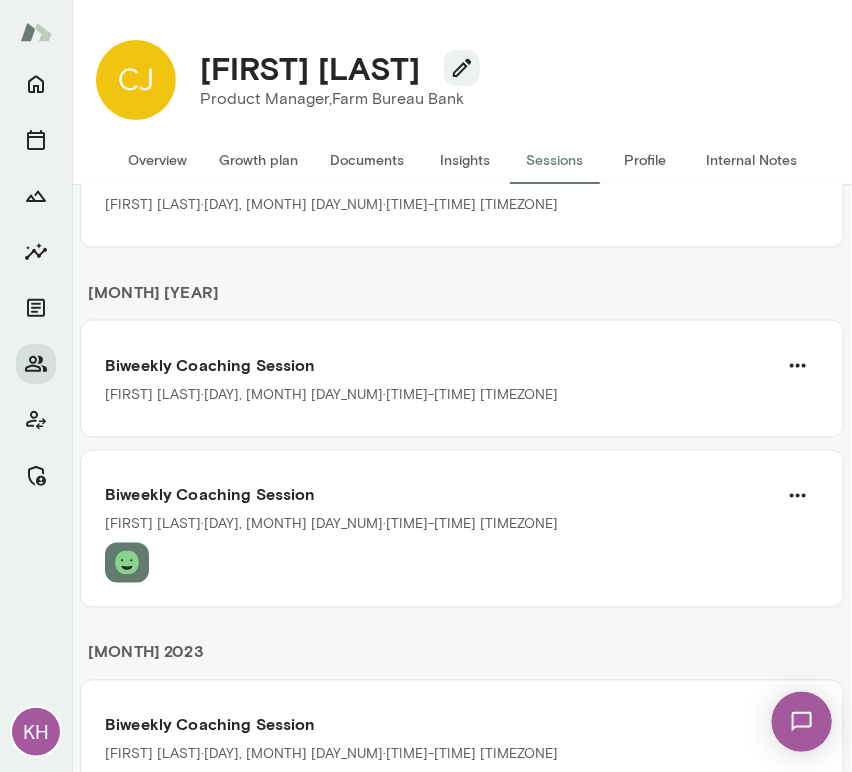 scroll, scrollTop: 7457, scrollLeft: 0, axis: vertical 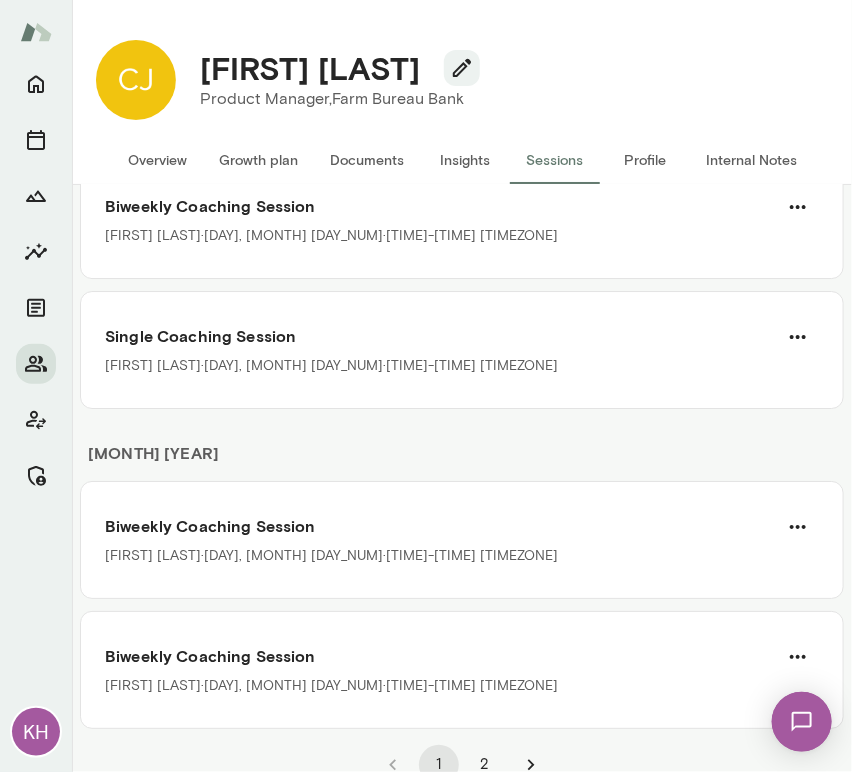 click on "2" at bounding box center (485, 765) 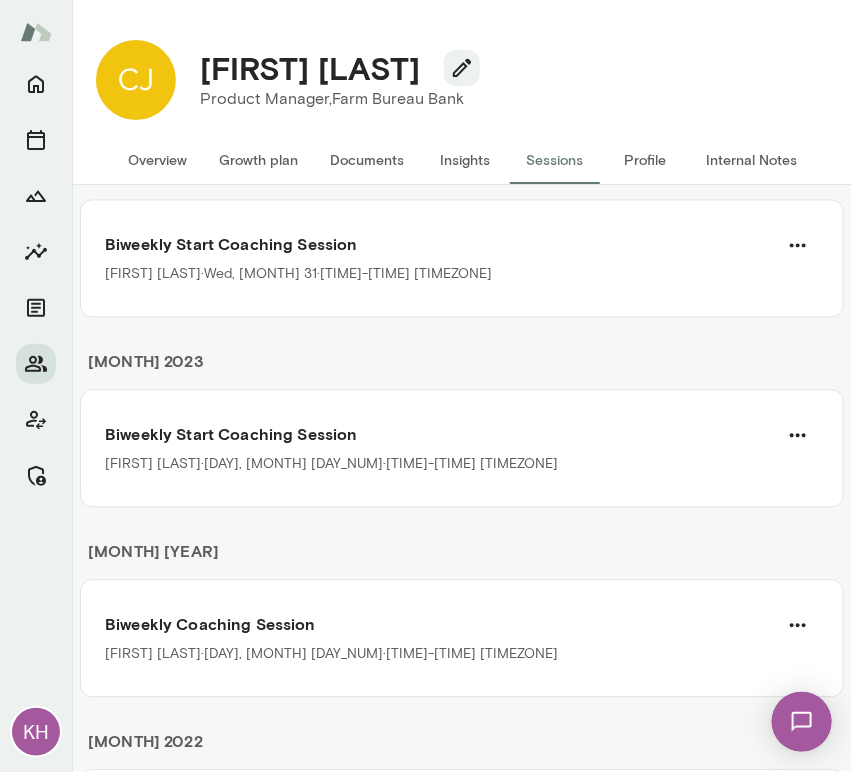 scroll, scrollTop: 1306, scrollLeft: 0, axis: vertical 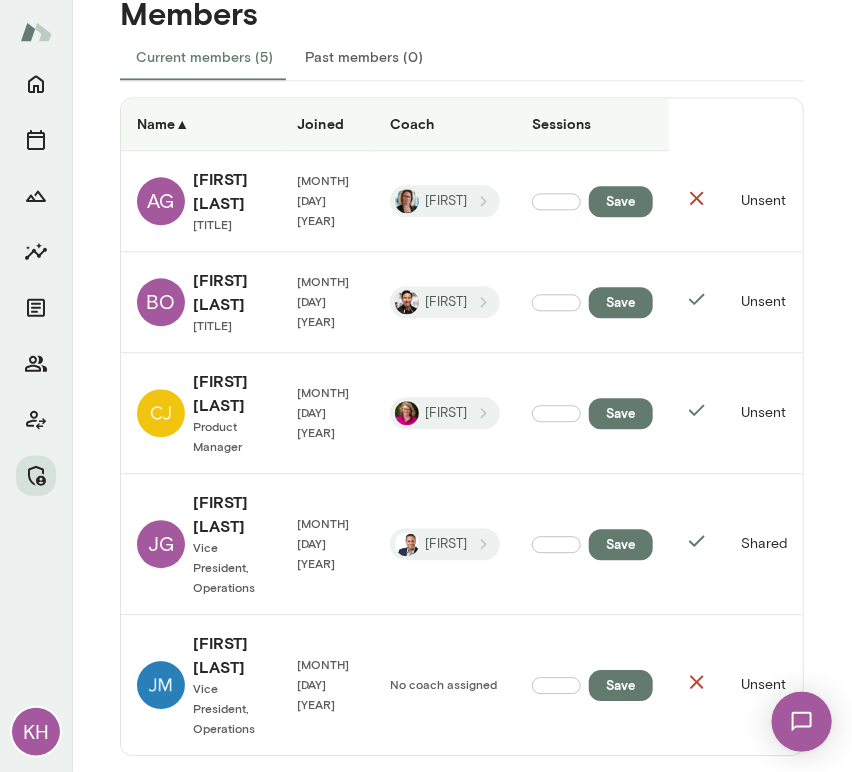 click on "Vice President, Operations" at bounding box center [224, 567] 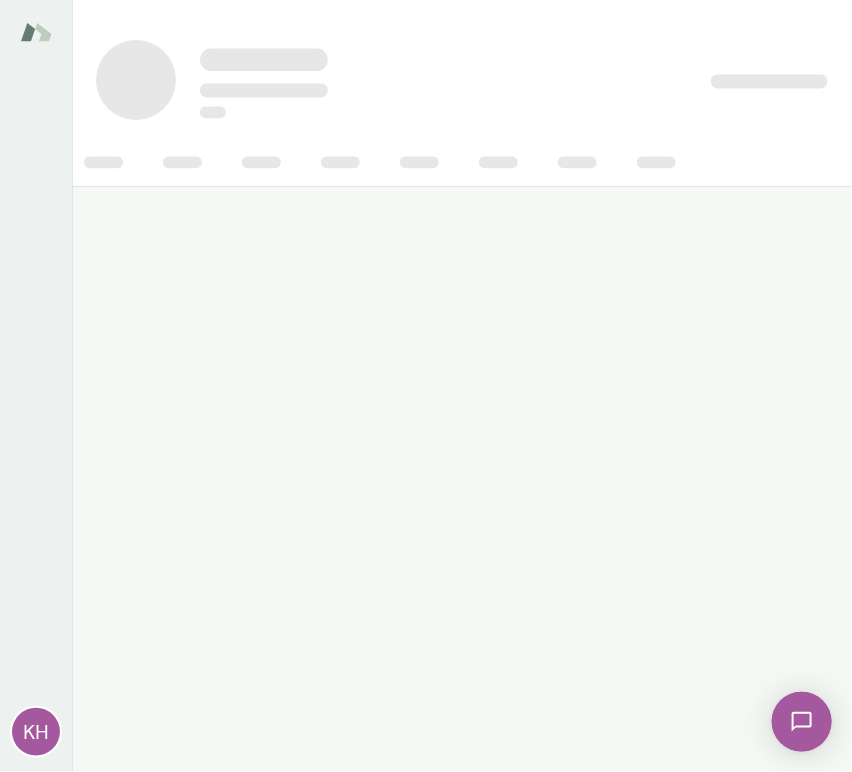 scroll, scrollTop: 0, scrollLeft: 0, axis: both 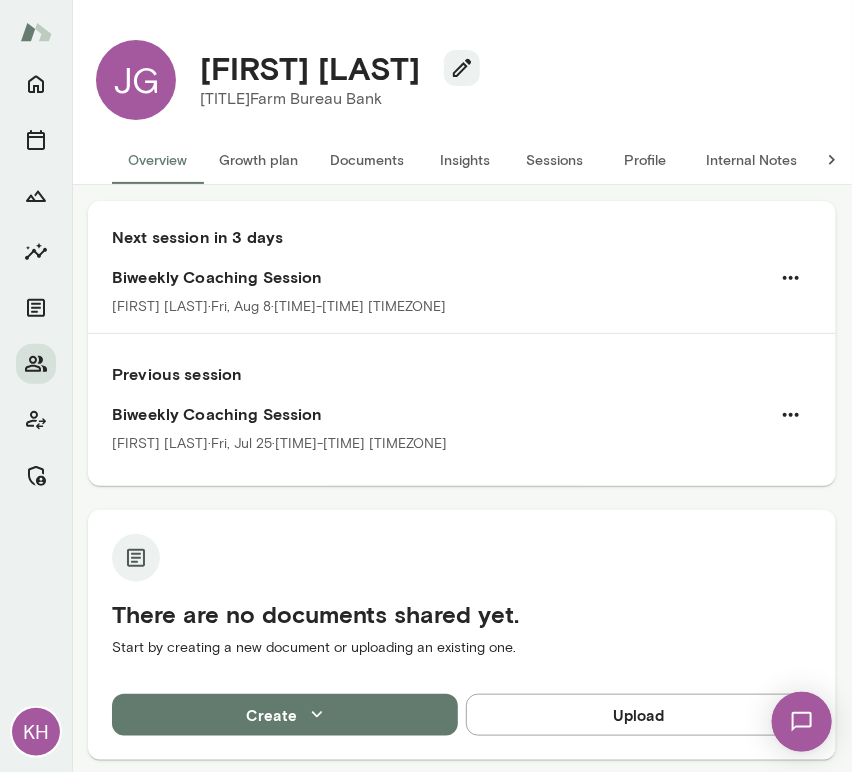 click on "Sessions" at bounding box center [555, 160] 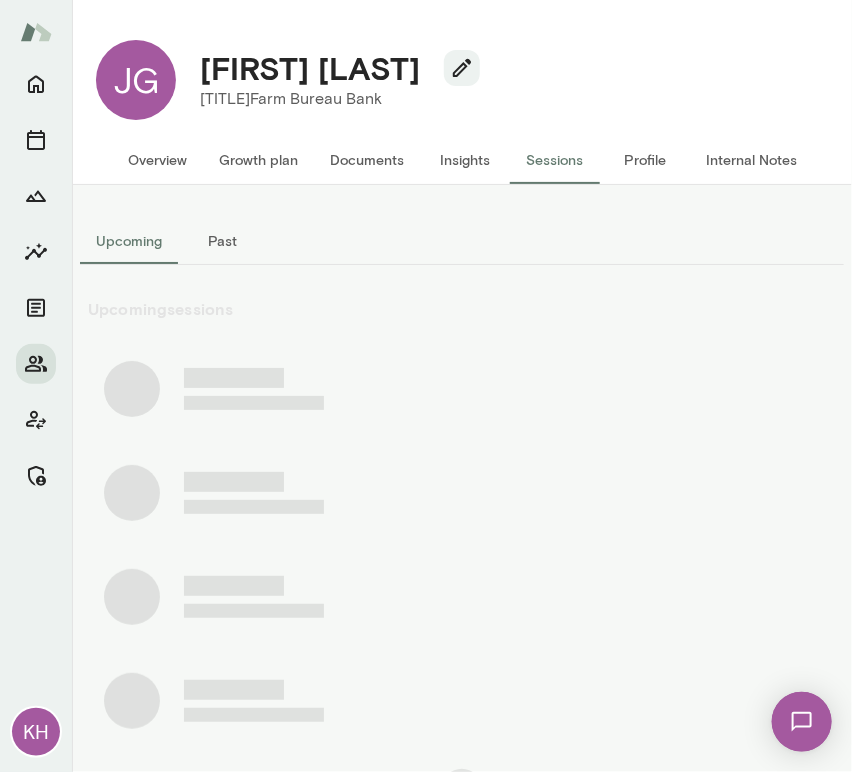 click on "Past" at bounding box center (223, 241) 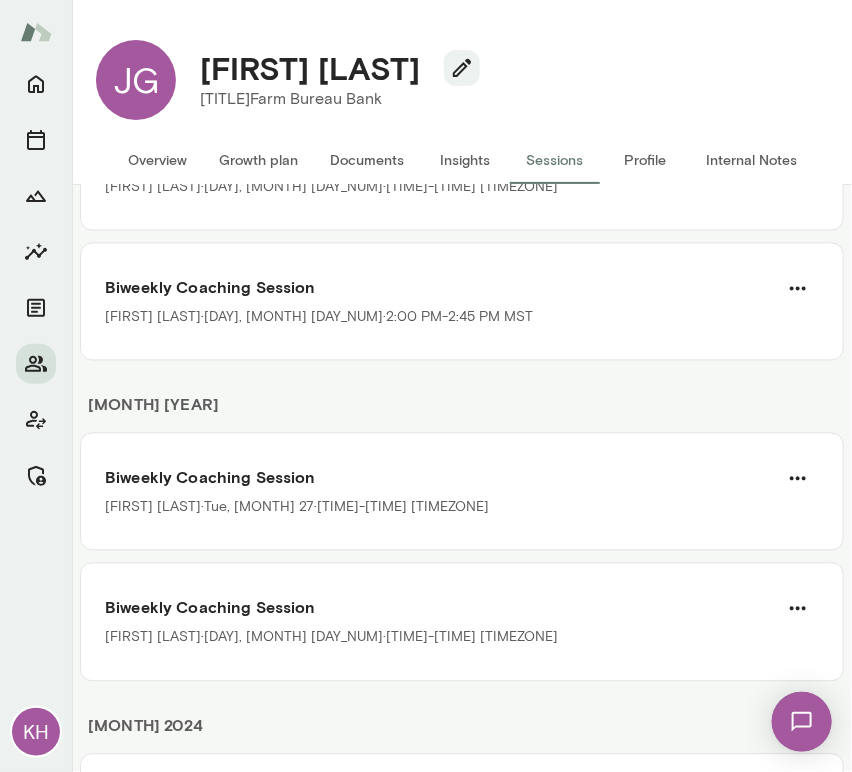 scroll, scrollTop: 4732, scrollLeft: 0, axis: vertical 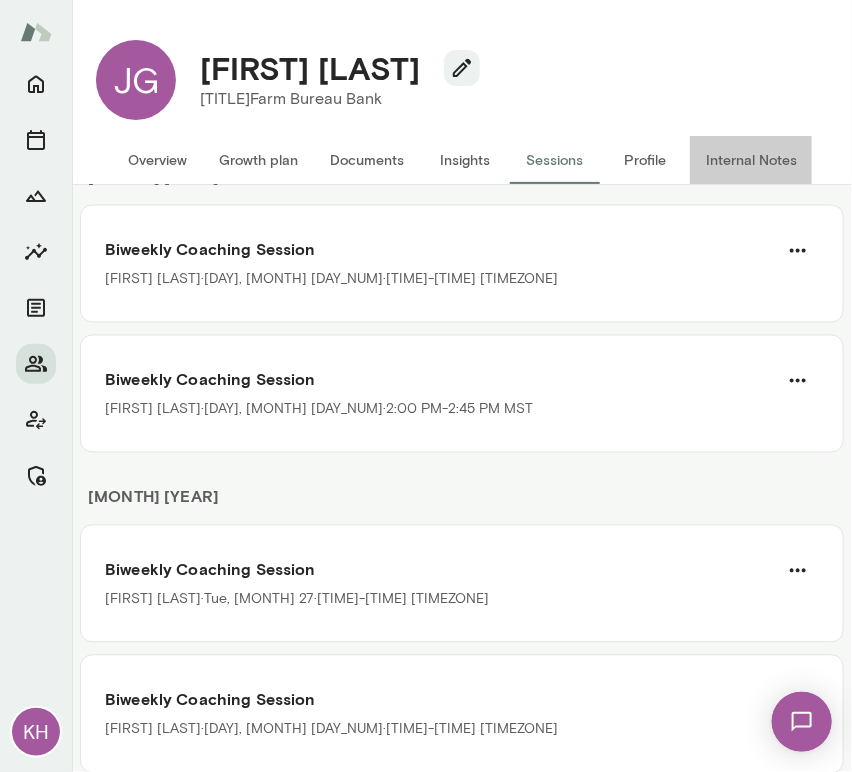 click on "Internal Notes" at bounding box center [751, 160] 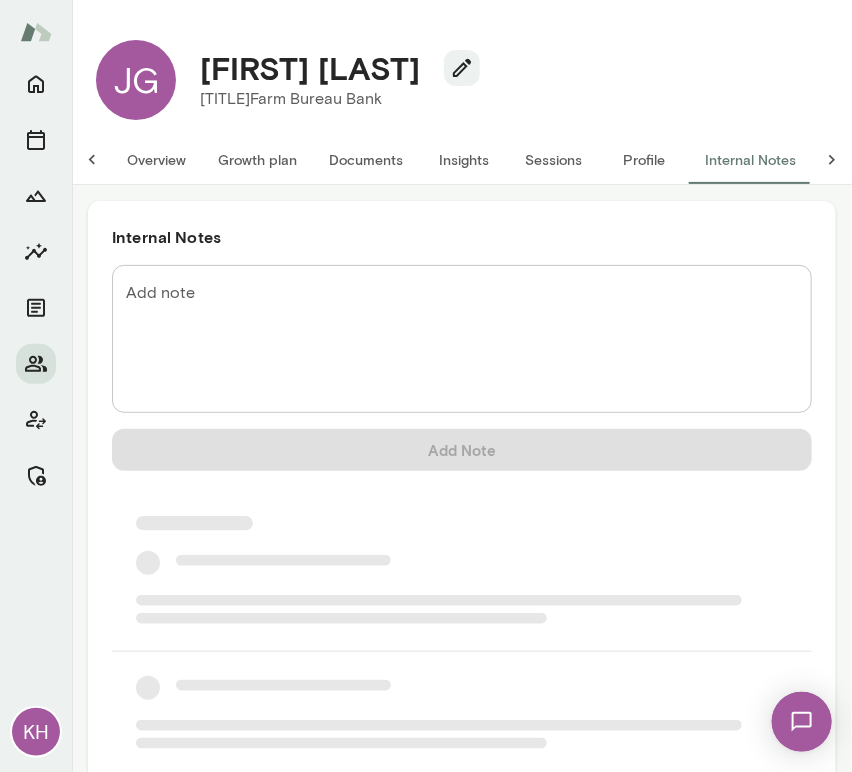 scroll, scrollTop: 0, scrollLeft: 16, axis: horizontal 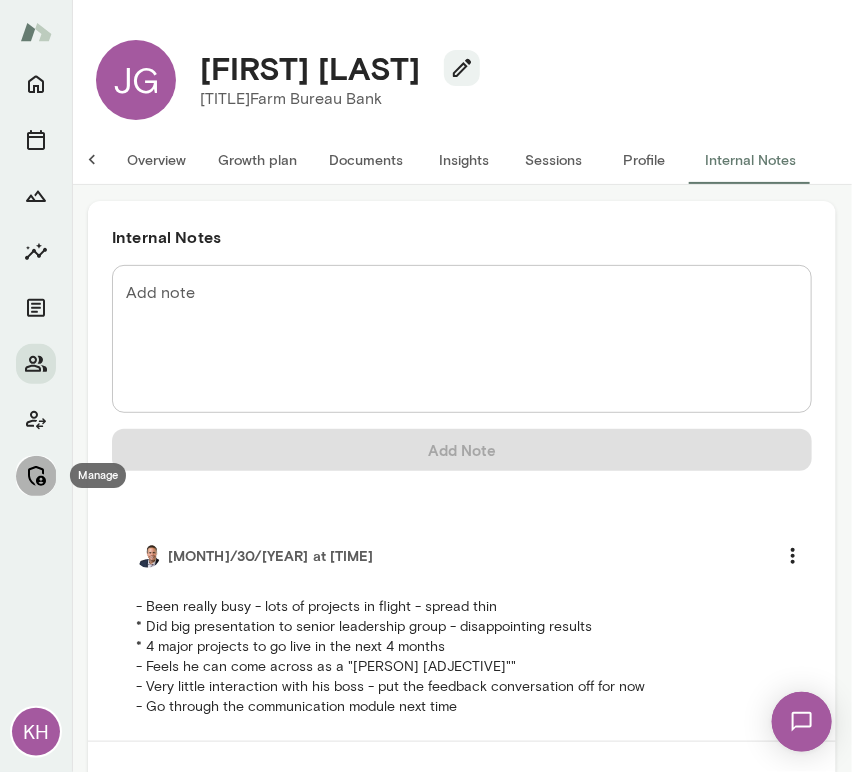 click at bounding box center (36, 476) 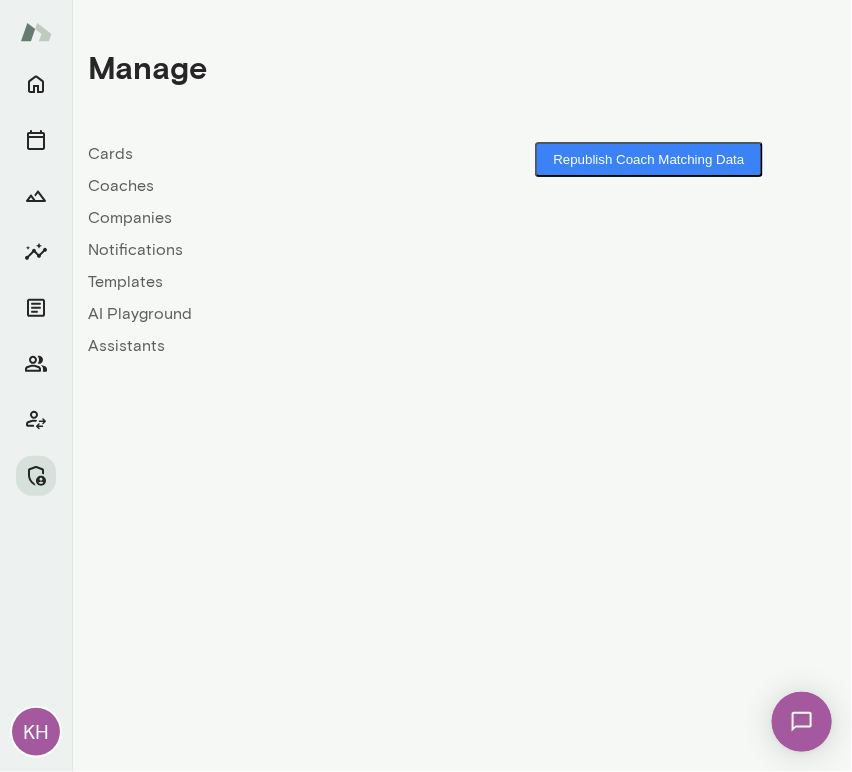 click on "Companies" at bounding box center [275, 218] 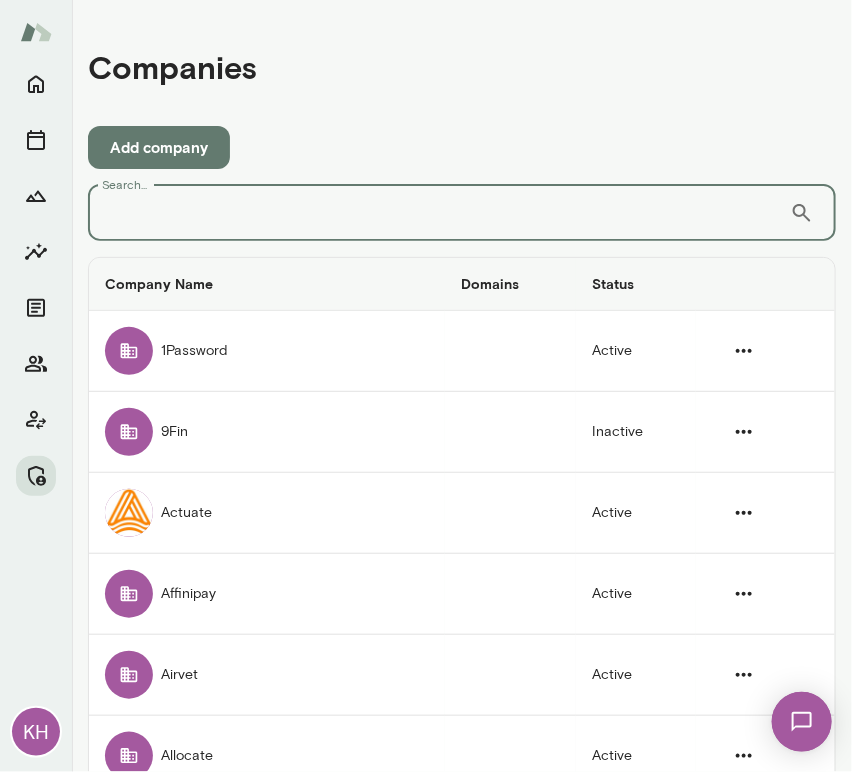 click on "Search..." at bounding box center [439, 213] 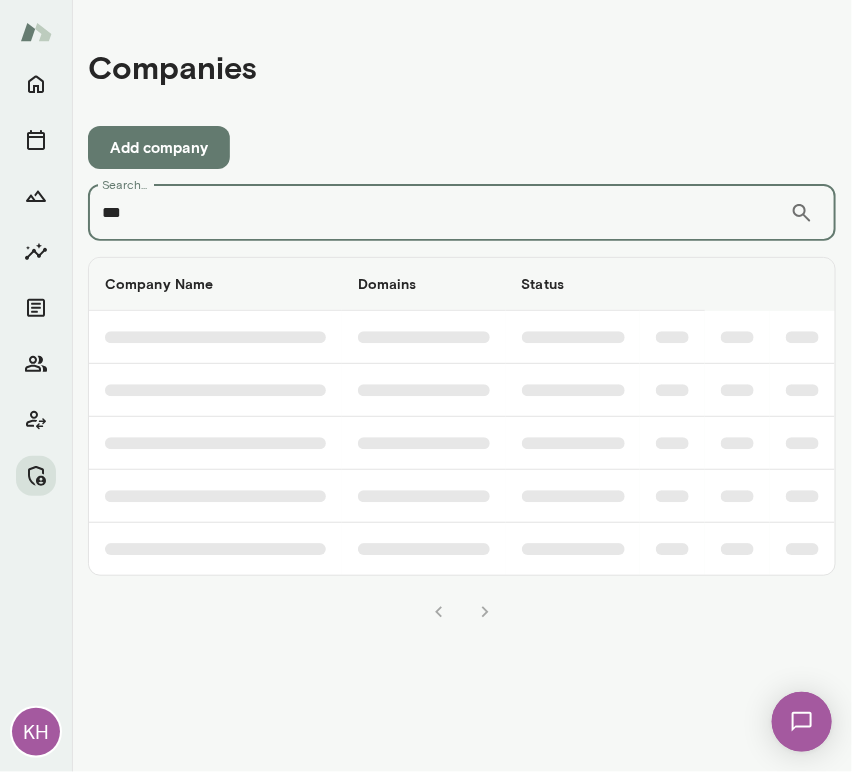 type on "***" 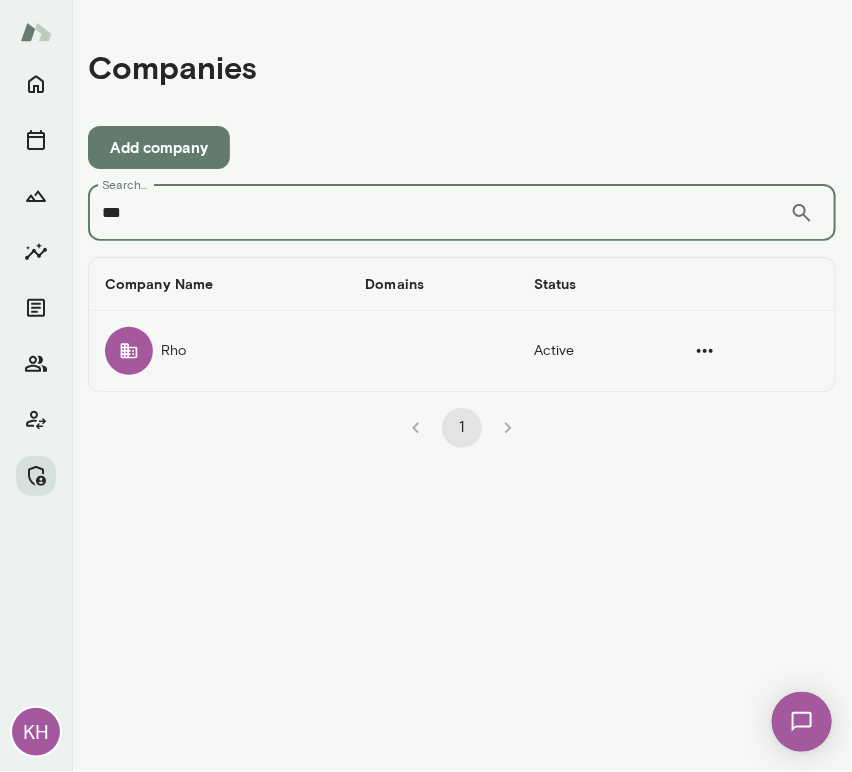 click 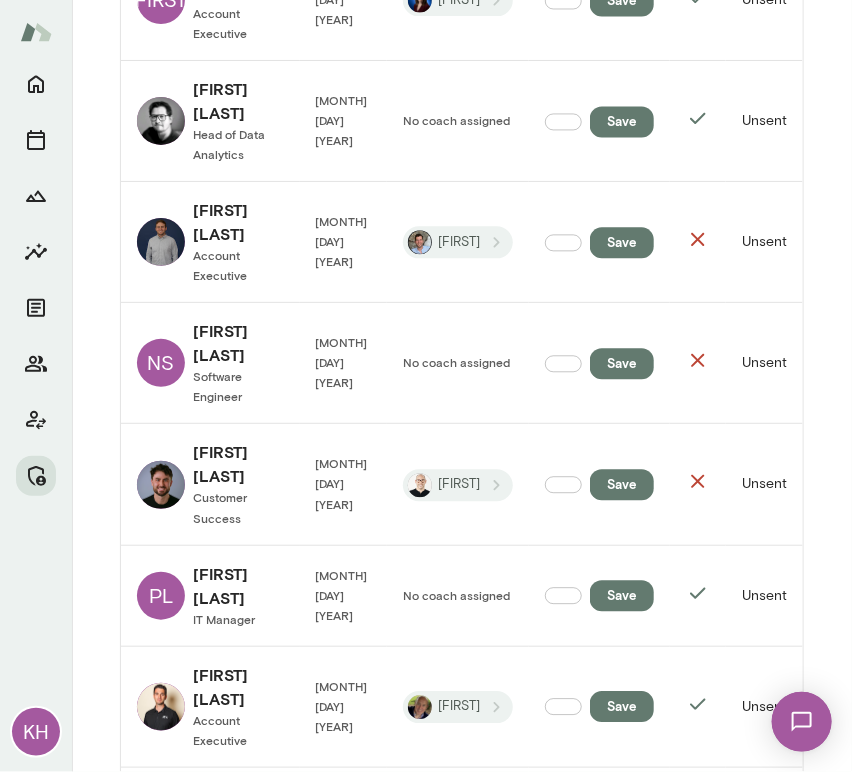 scroll, scrollTop: 5113, scrollLeft: 0, axis: vertical 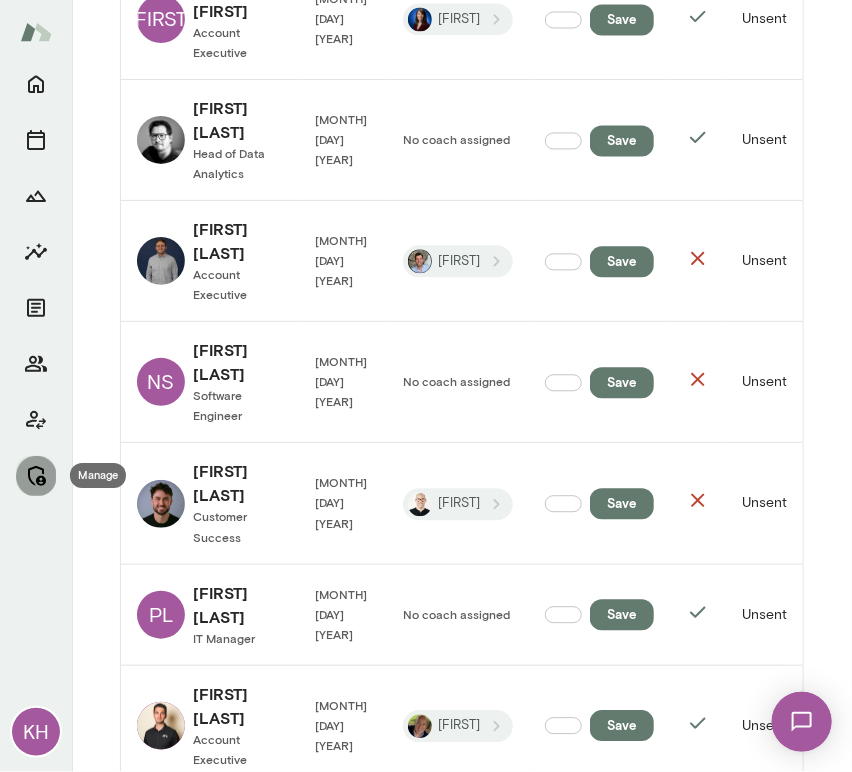click 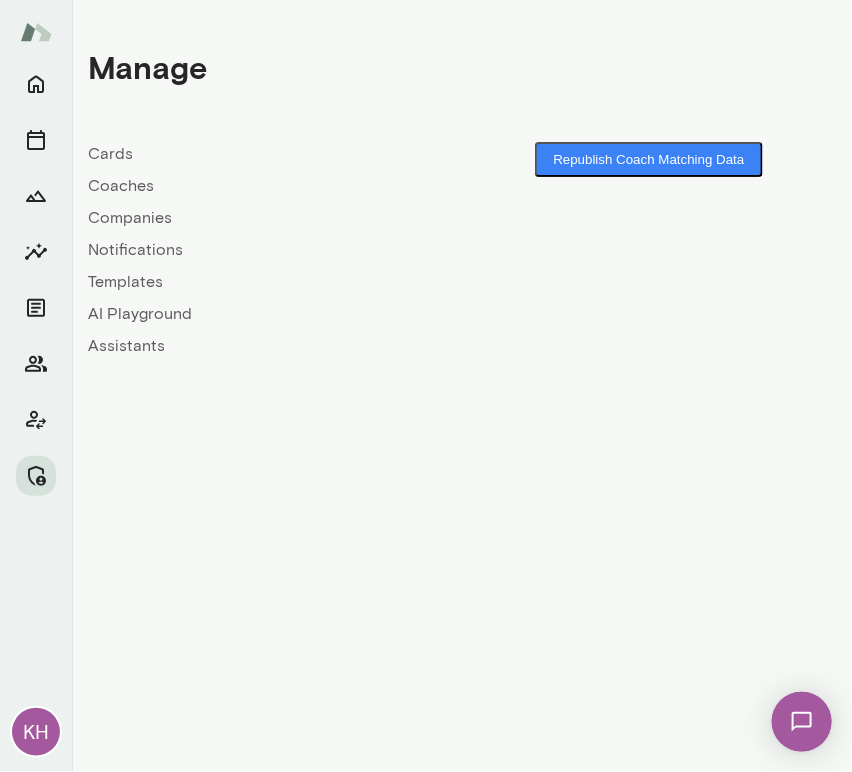 click on "Companies" at bounding box center [275, 218] 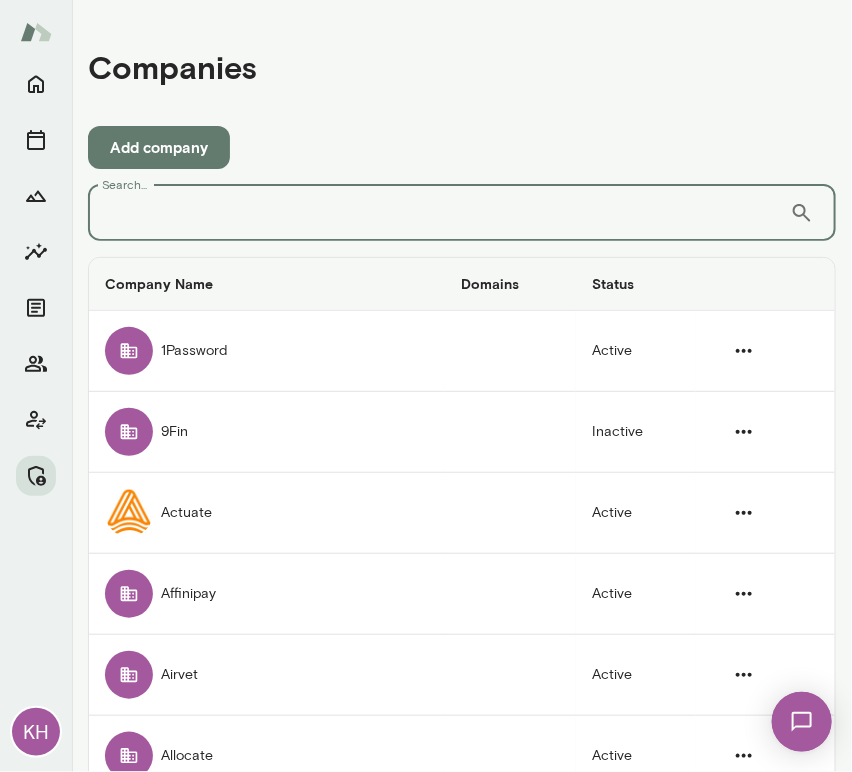 click on "Search..." at bounding box center [439, 213] 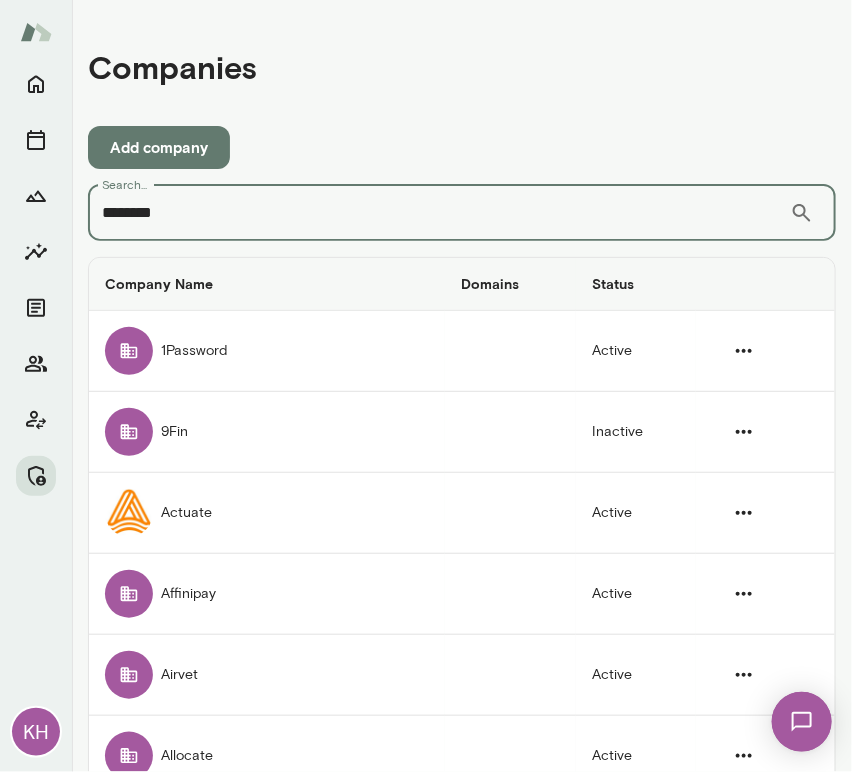 type on "********" 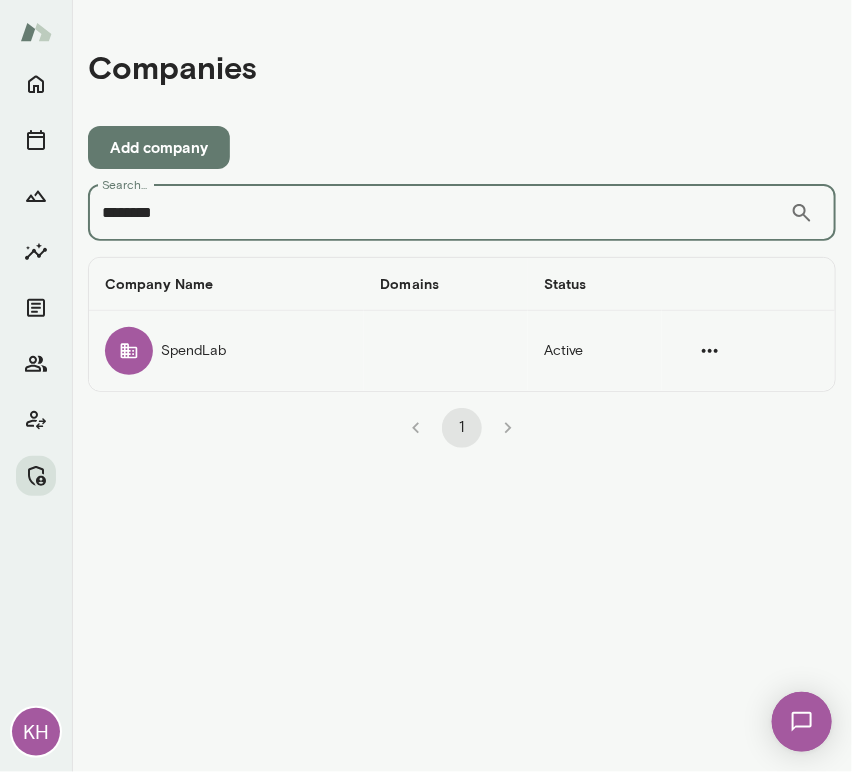 click at bounding box center (129, 351) 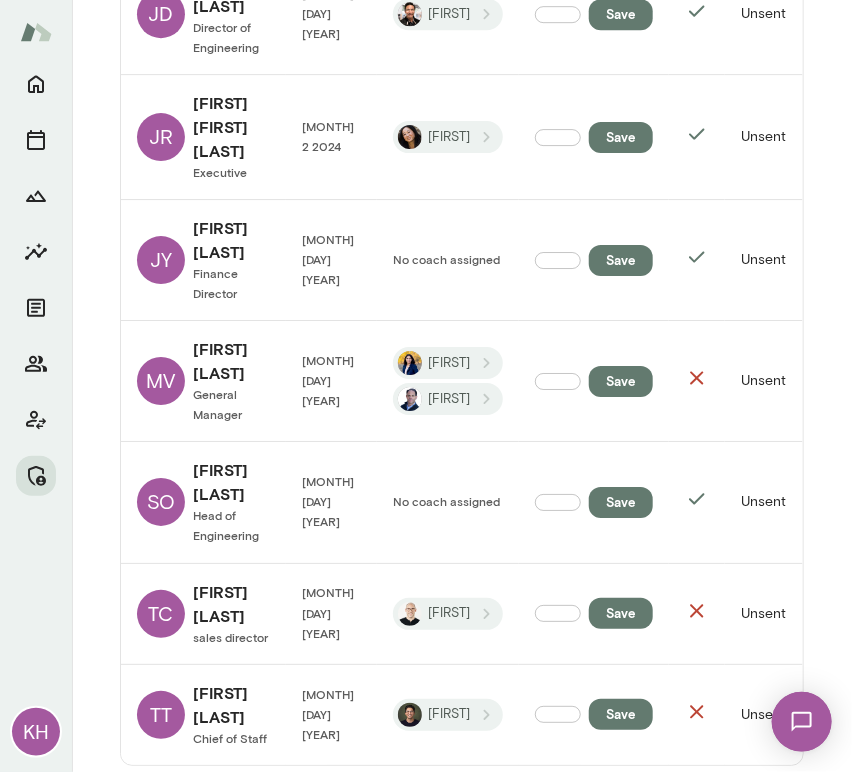 scroll, scrollTop: 1592, scrollLeft: 0, axis: vertical 